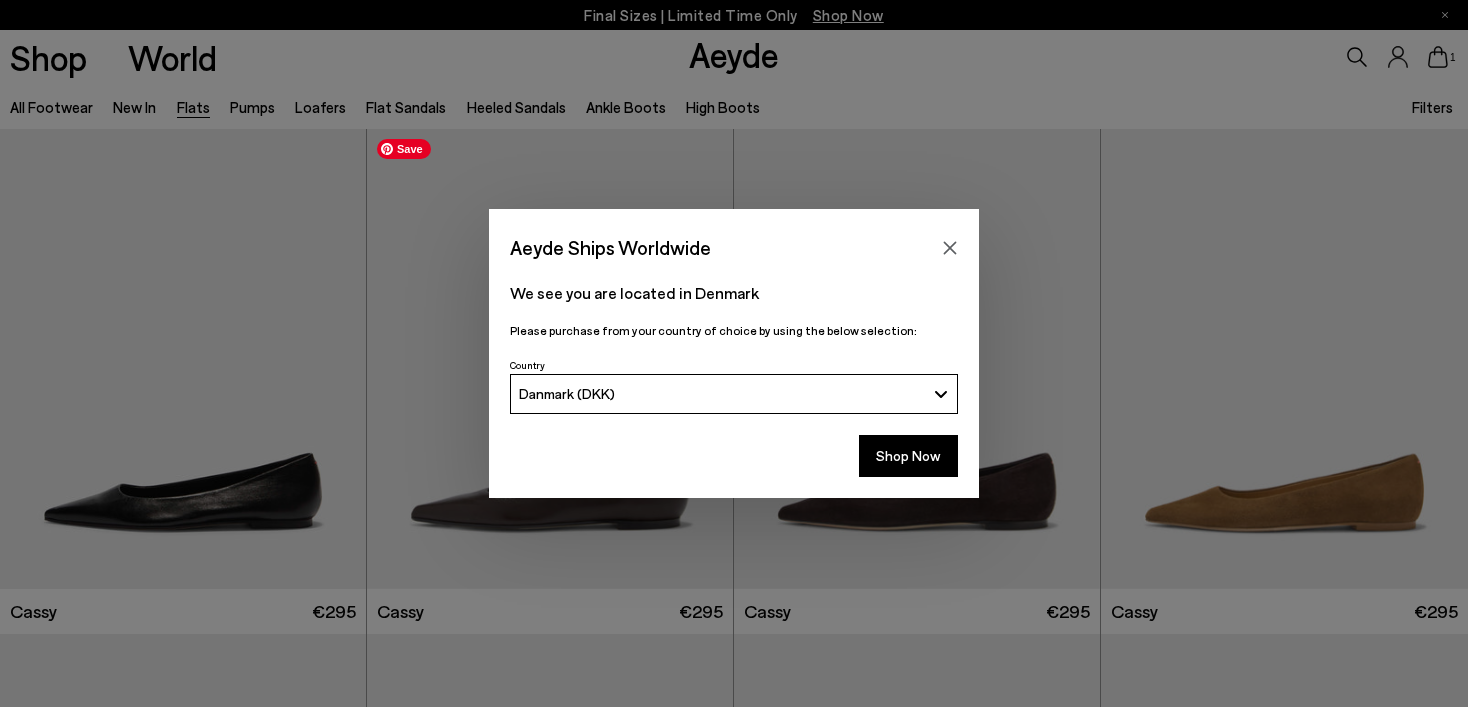 scroll, scrollTop: 0, scrollLeft: 0, axis: both 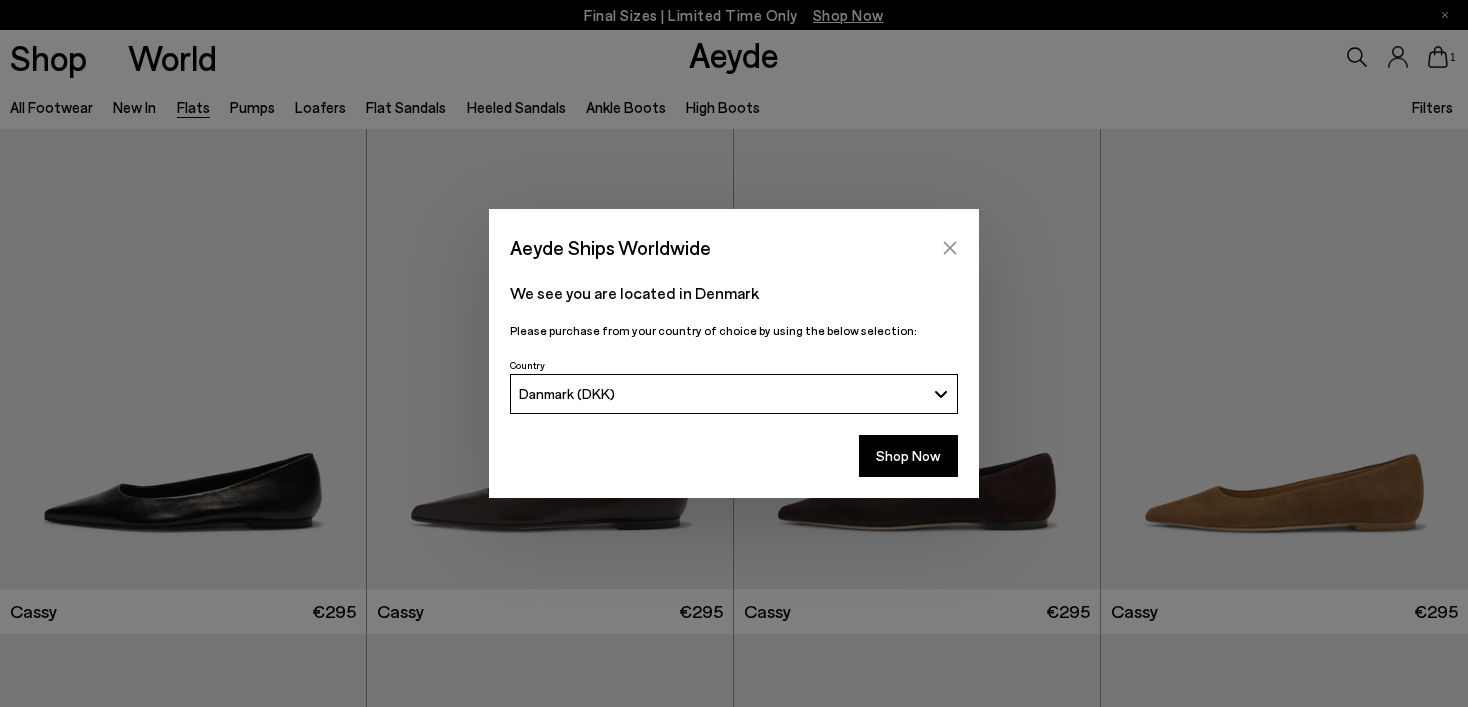 click 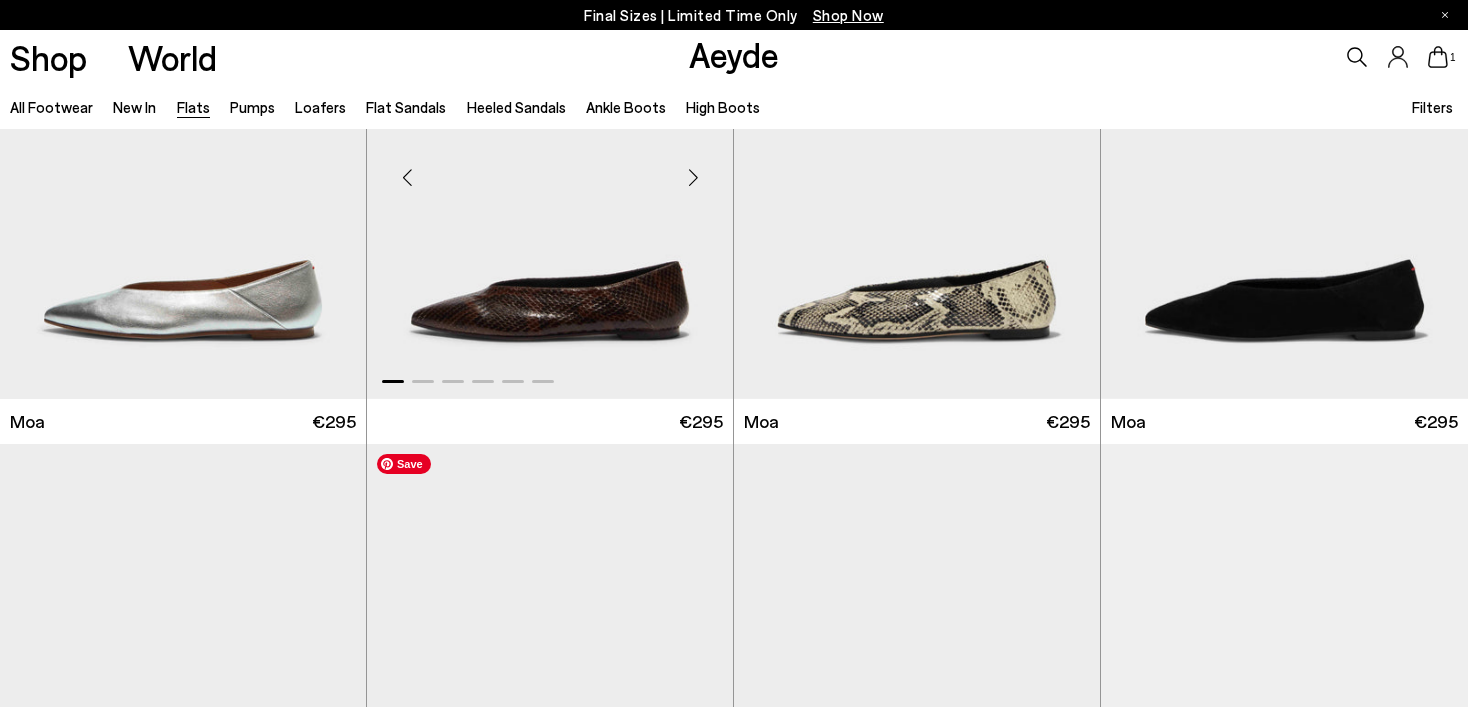 scroll, scrollTop: 2618, scrollLeft: 0, axis: vertical 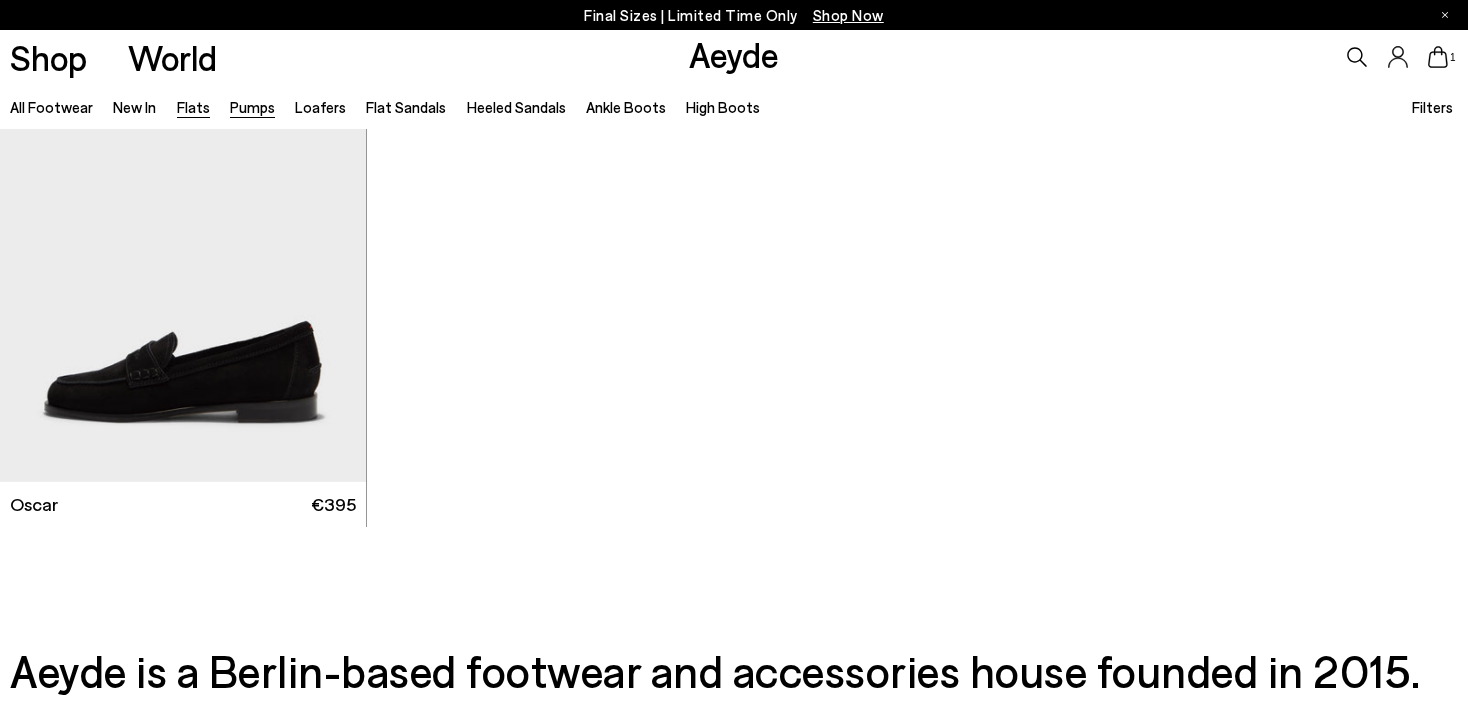 click on "Pumps" at bounding box center [252, 107] 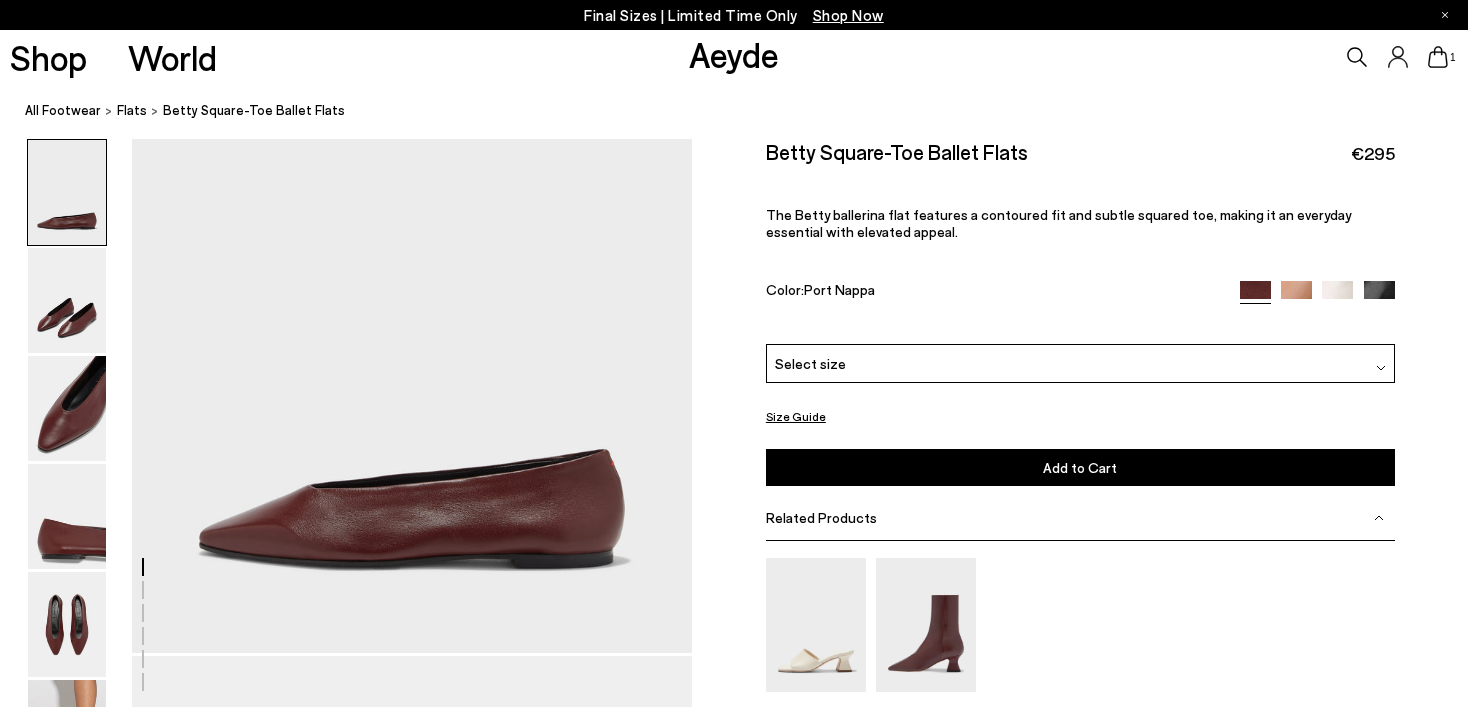 scroll, scrollTop: 0, scrollLeft: 0, axis: both 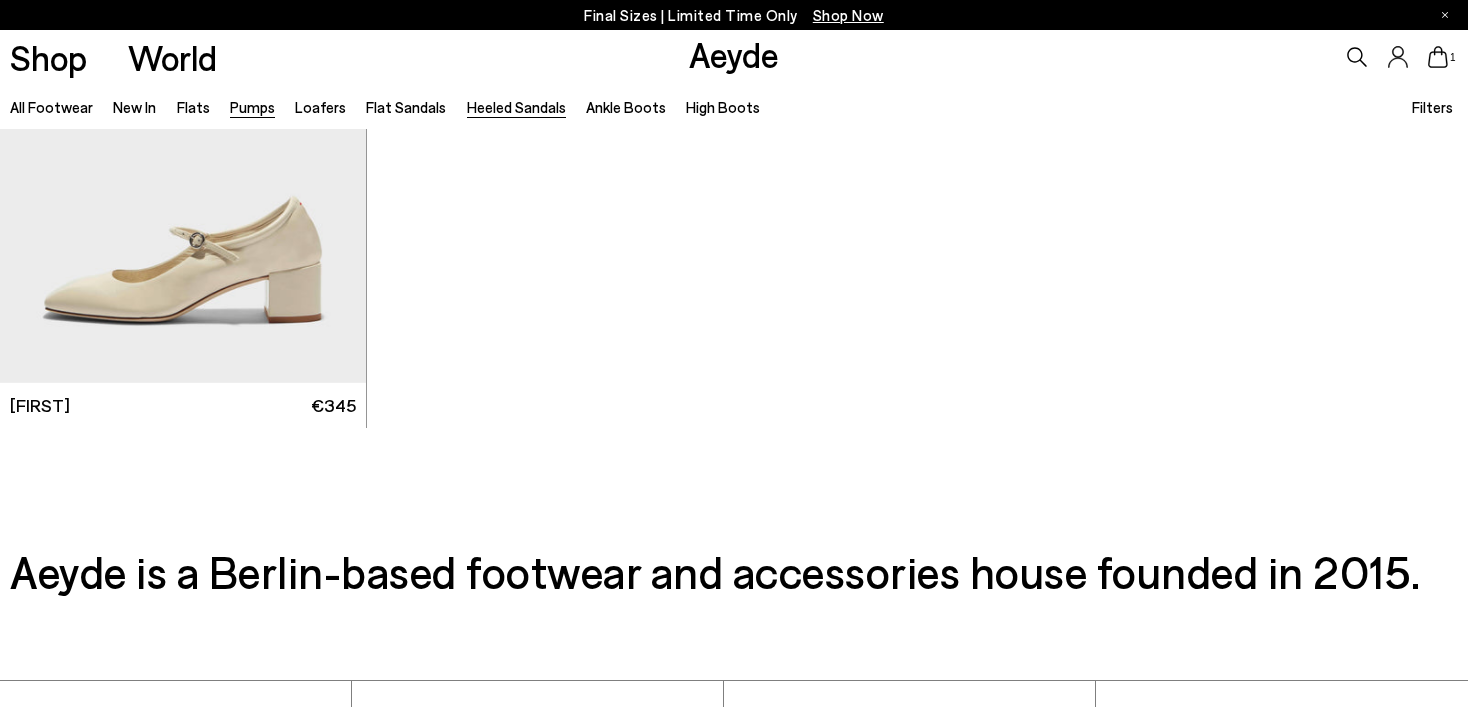 click on "Heeled Sandals" at bounding box center (516, 107) 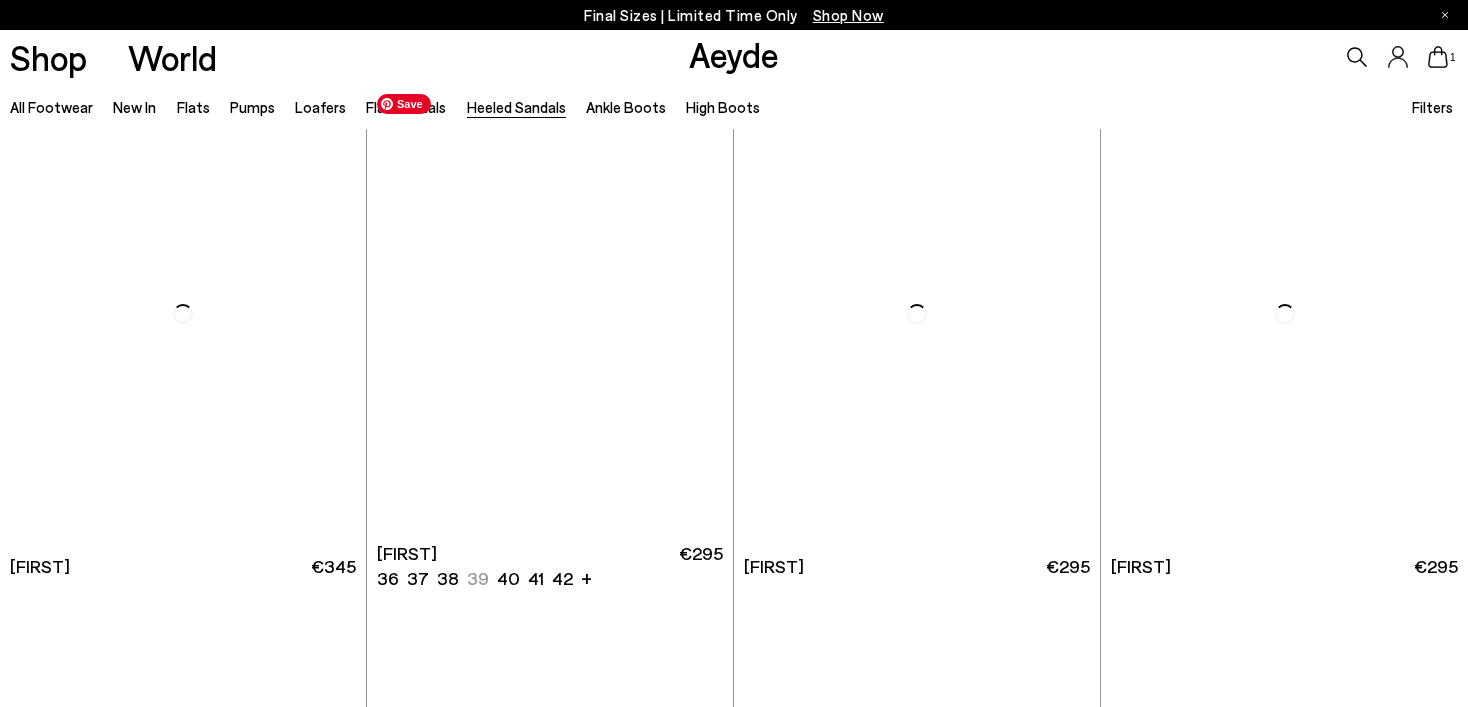 scroll, scrollTop: 1068, scrollLeft: 0, axis: vertical 